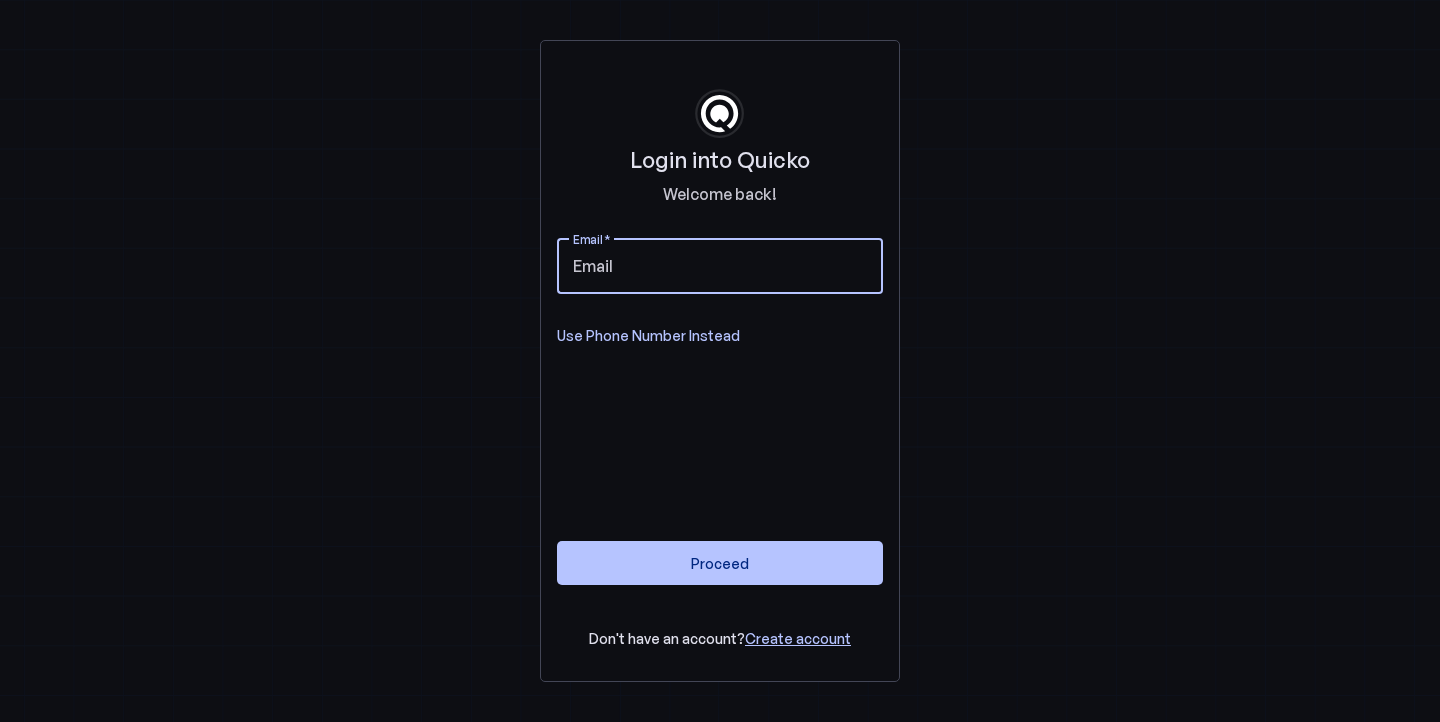 scroll, scrollTop: 0, scrollLeft: 0, axis: both 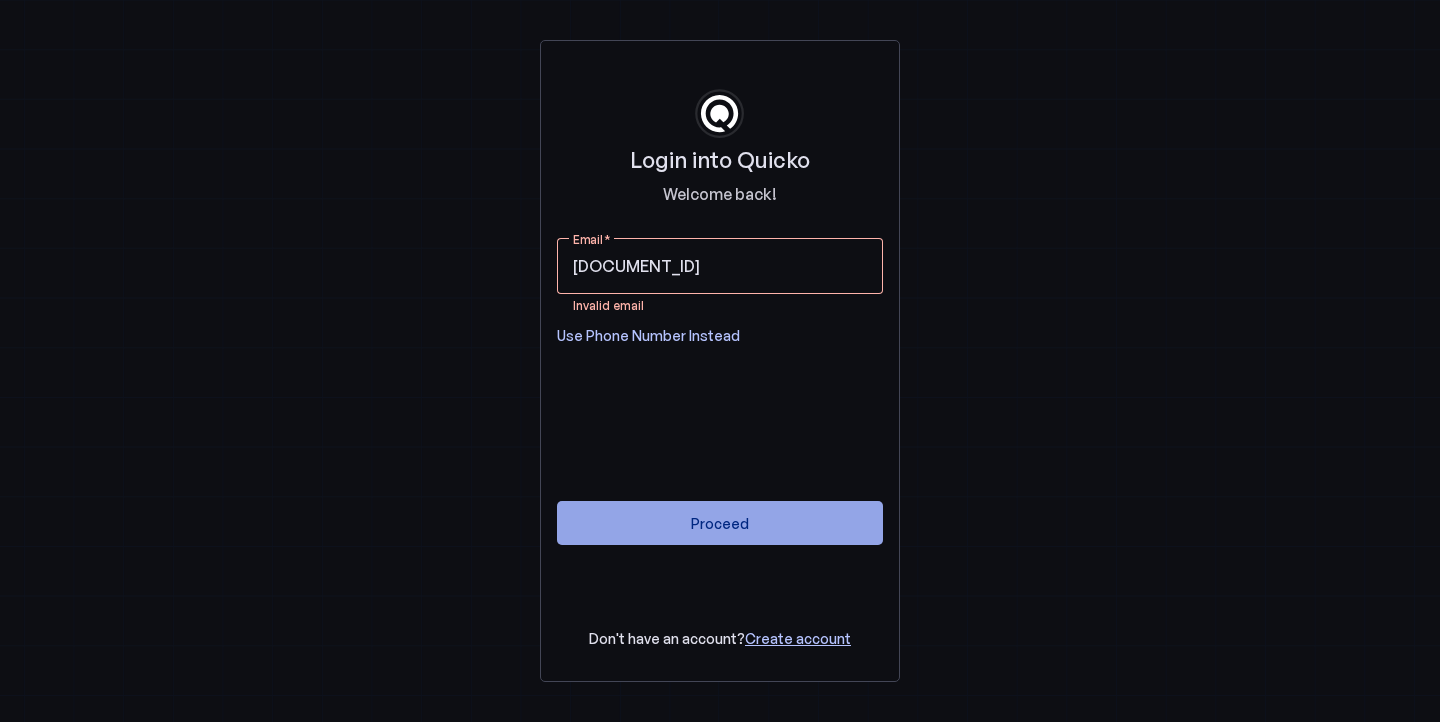 click on "Proceed" at bounding box center (720, 523) 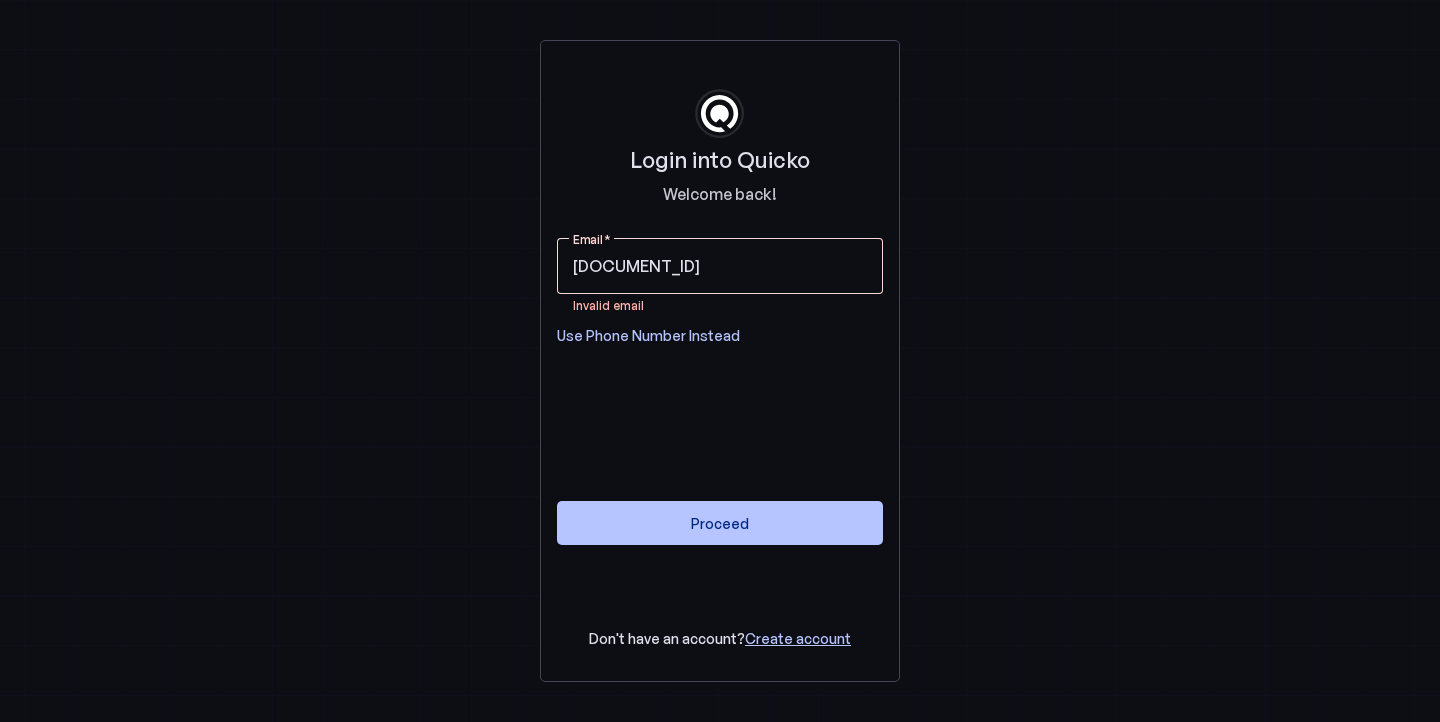 click on "[DOCUMENT_ID]" at bounding box center [720, 266] 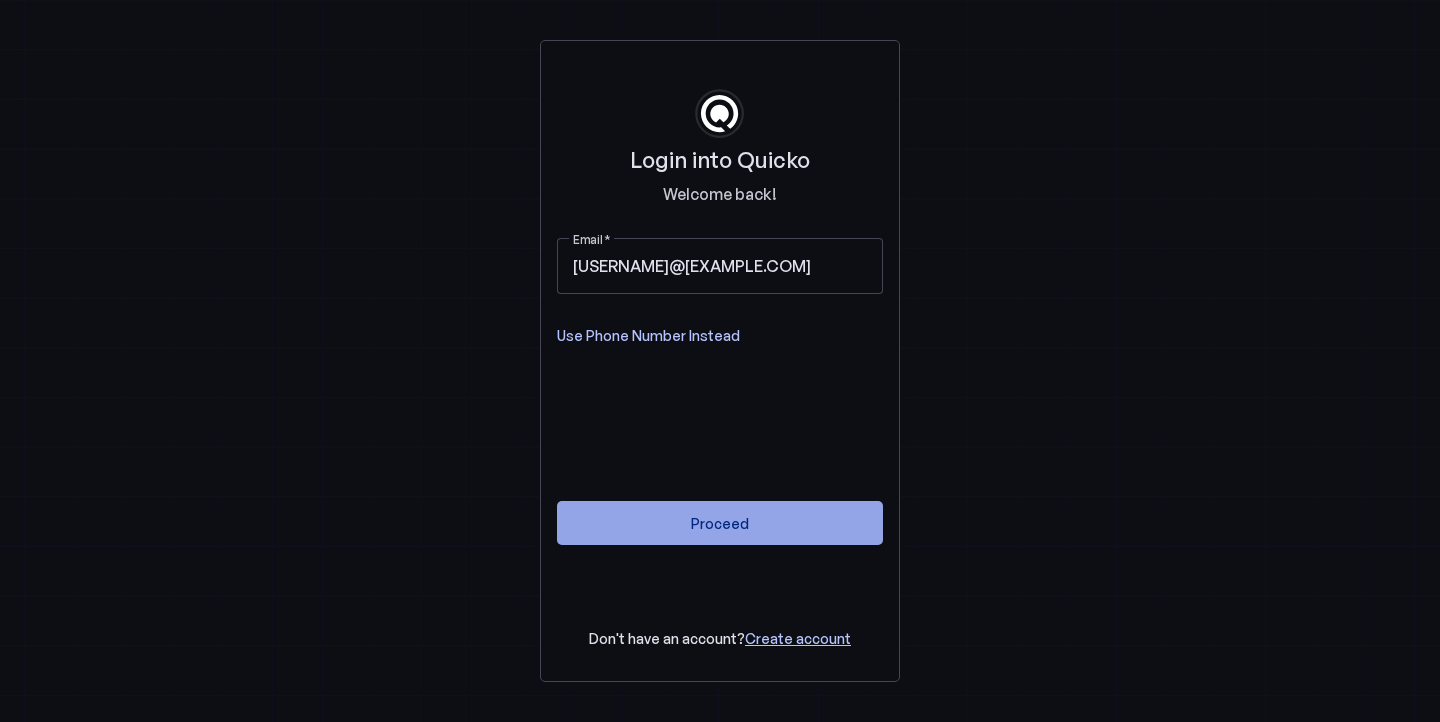 click on "Proceed" at bounding box center (720, 523) 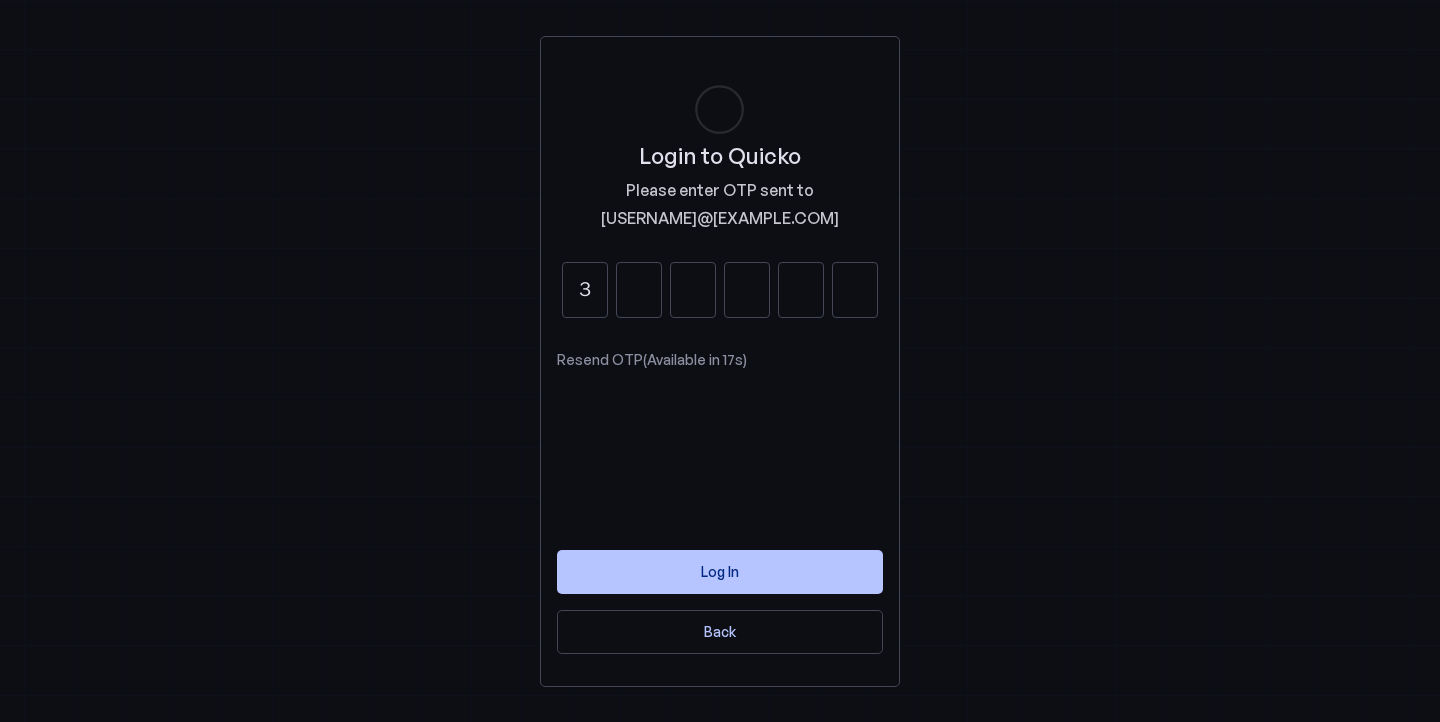 type on "3" 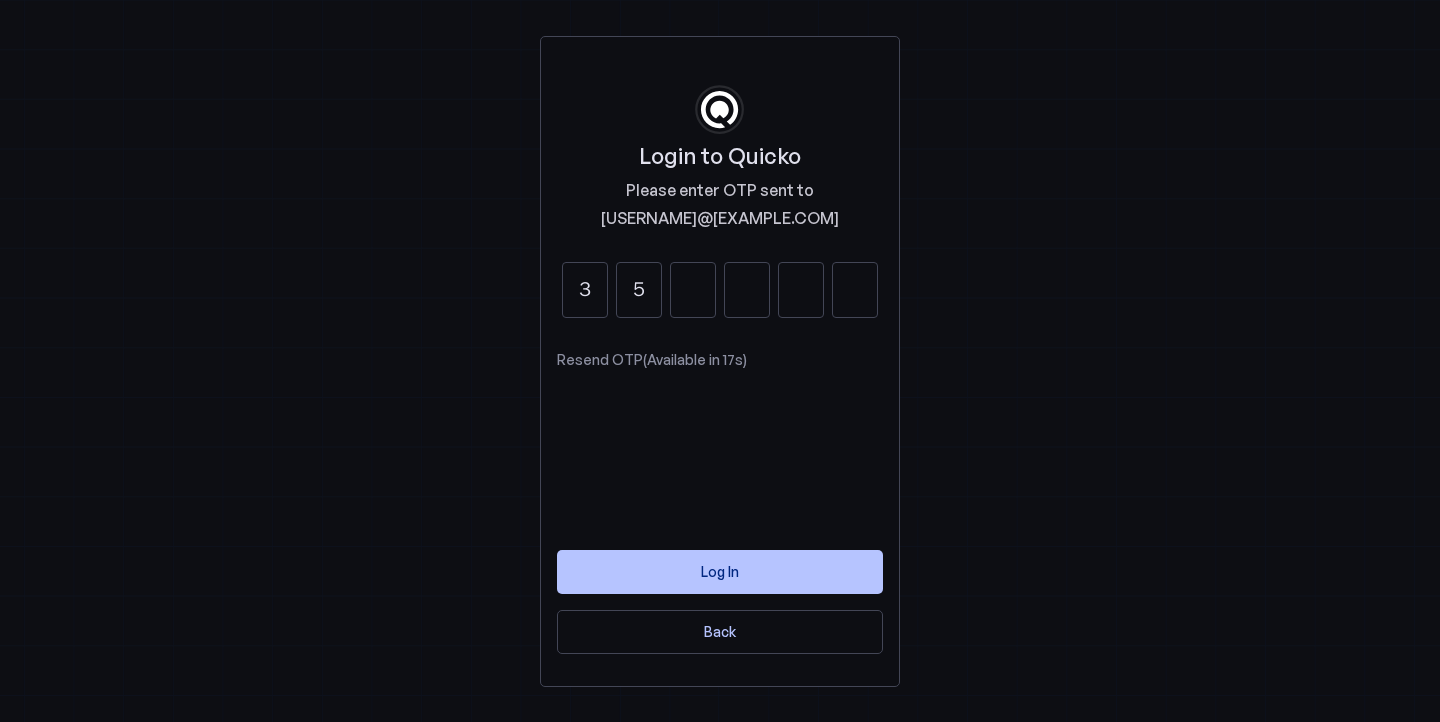 type on "5" 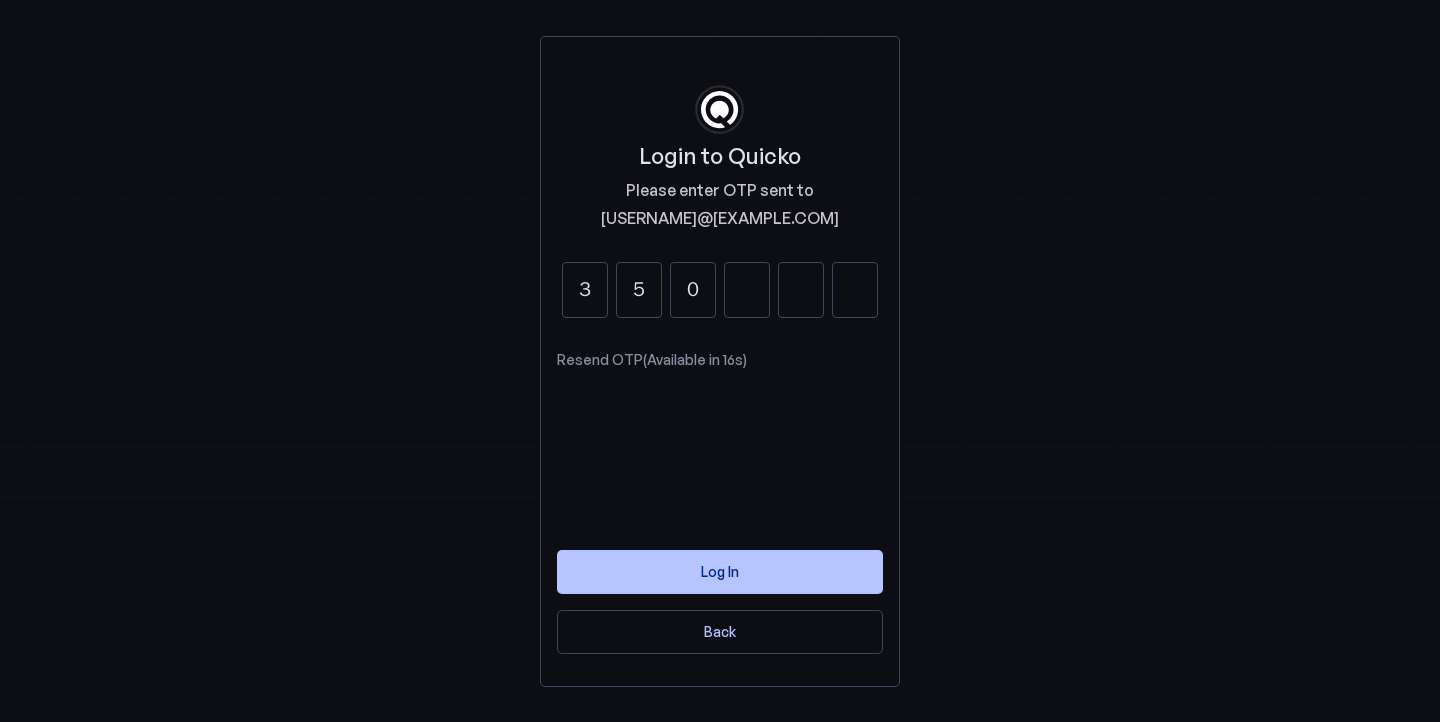 type on "0" 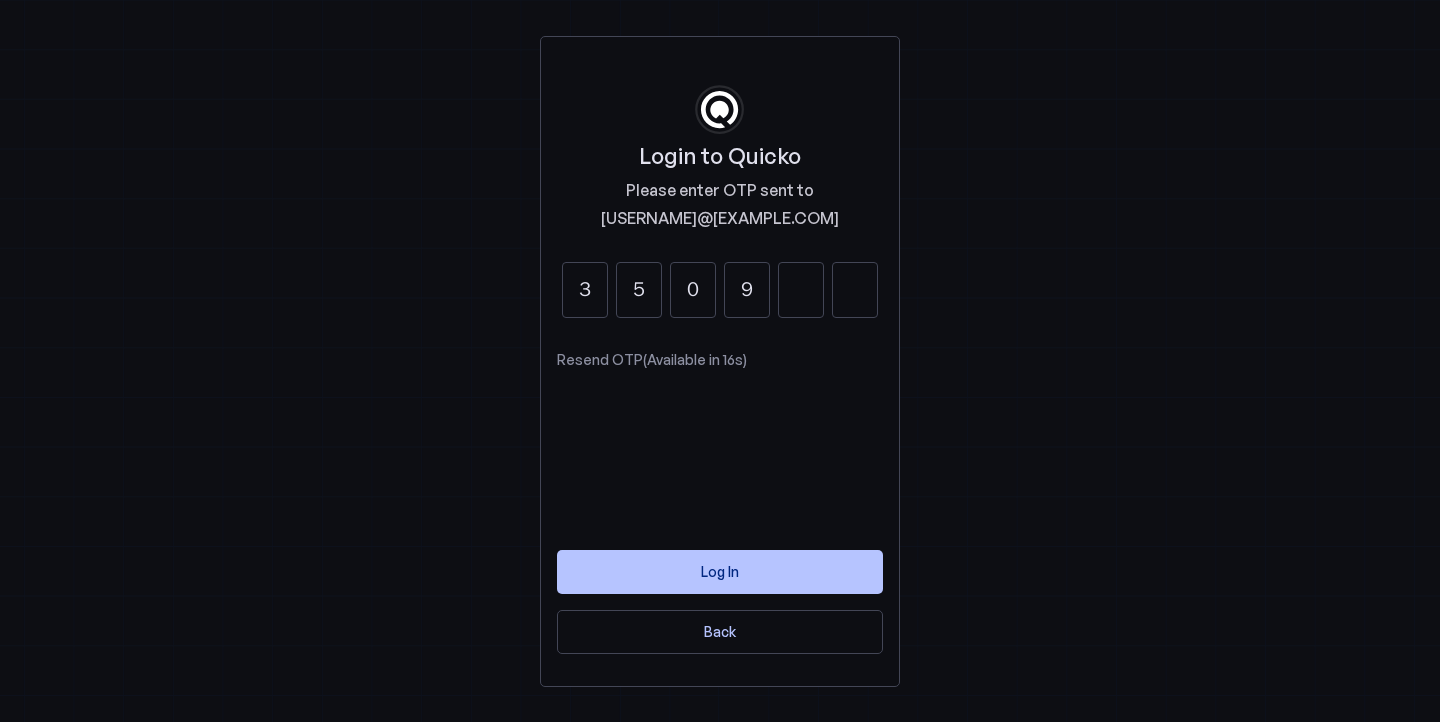 type on "9" 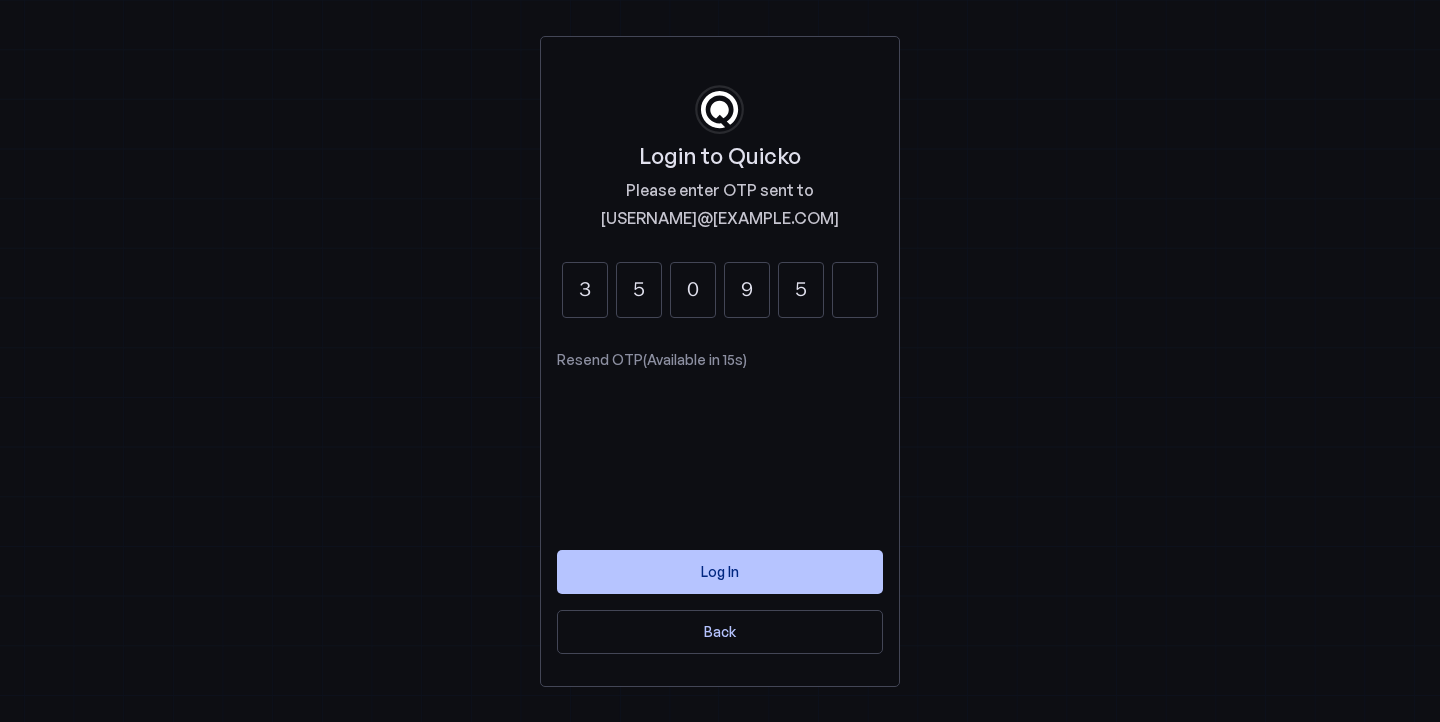 type on "5" 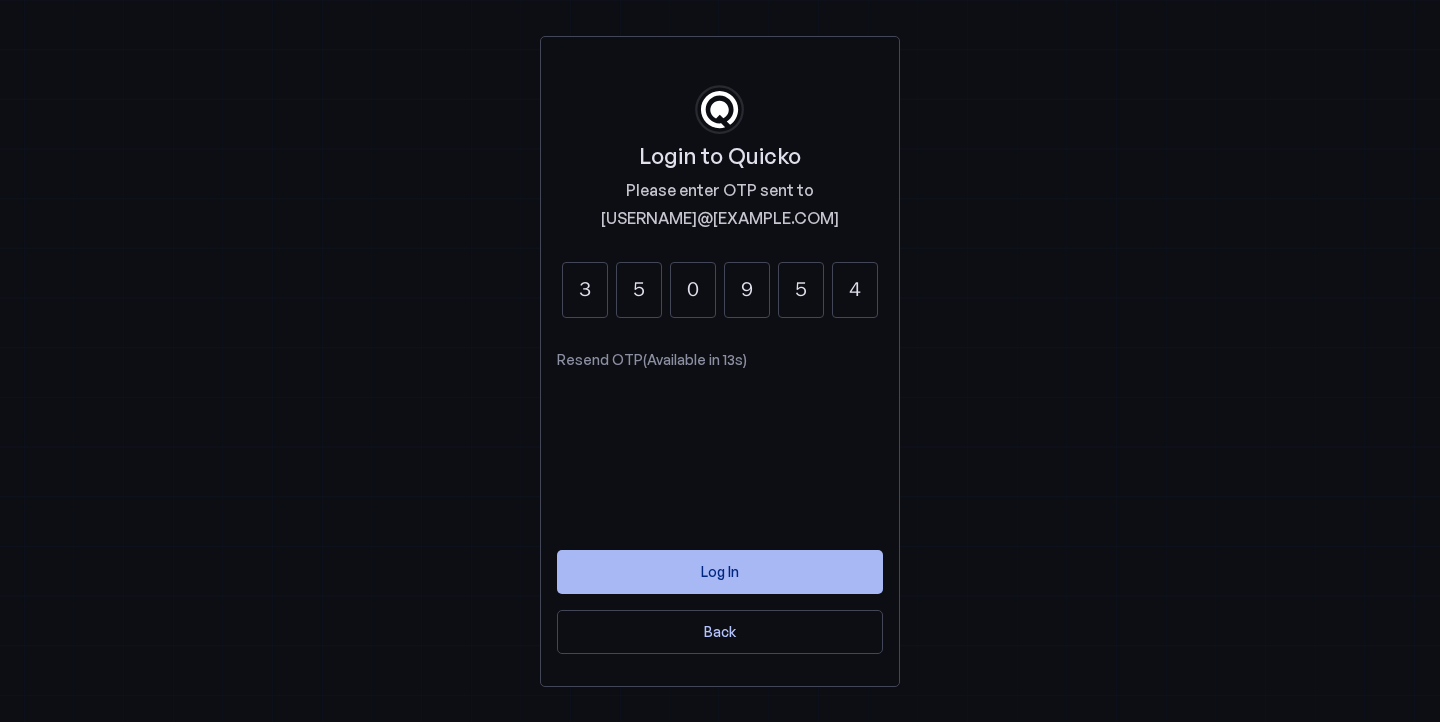 type on "4" 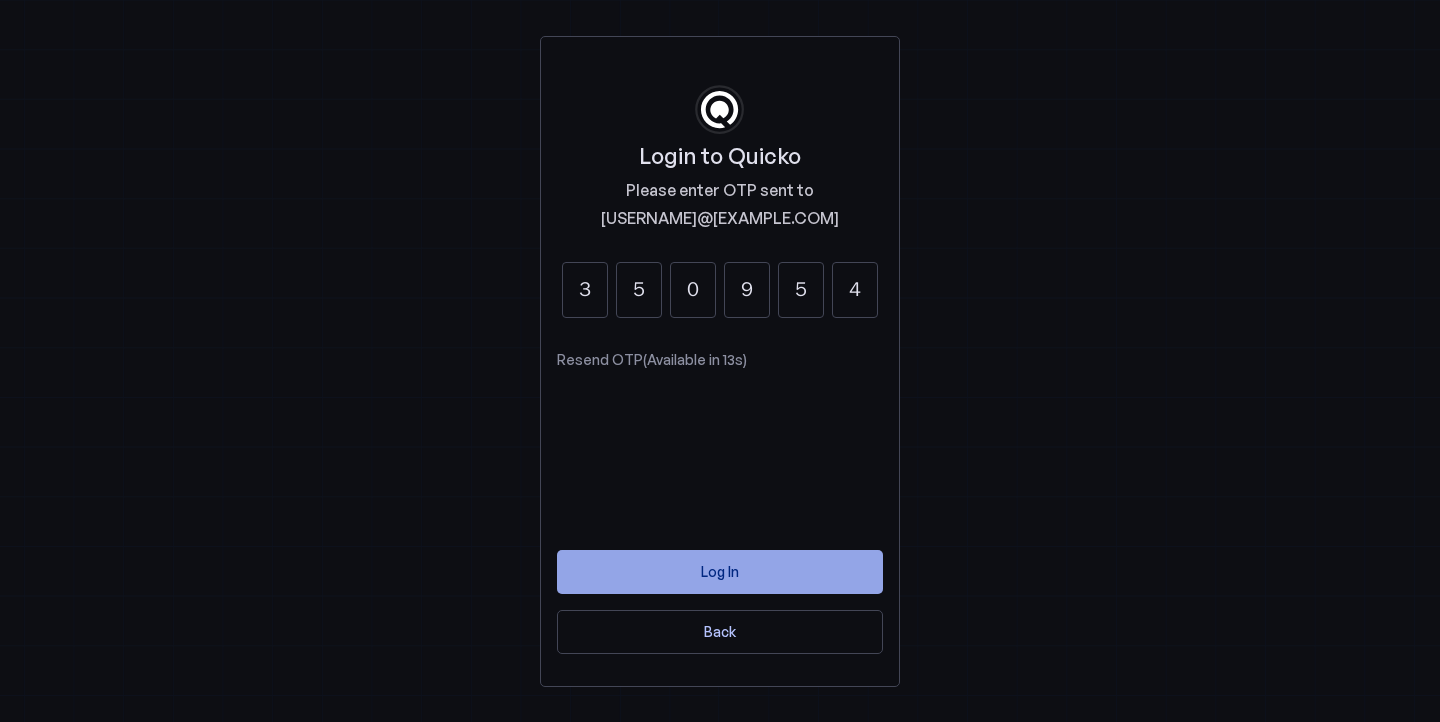 click at bounding box center [720, 572] 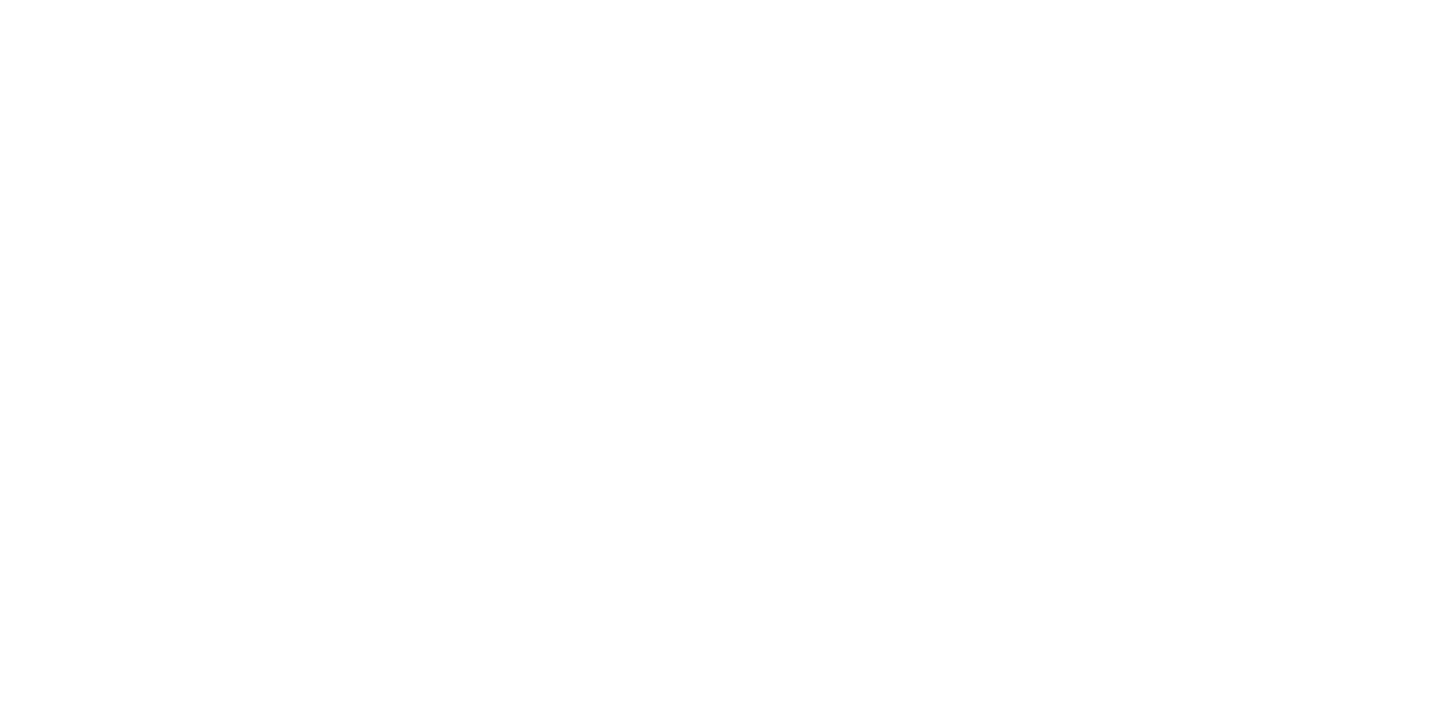 scroll, scrollTop: 0, scrollLeft: 0, axis: both 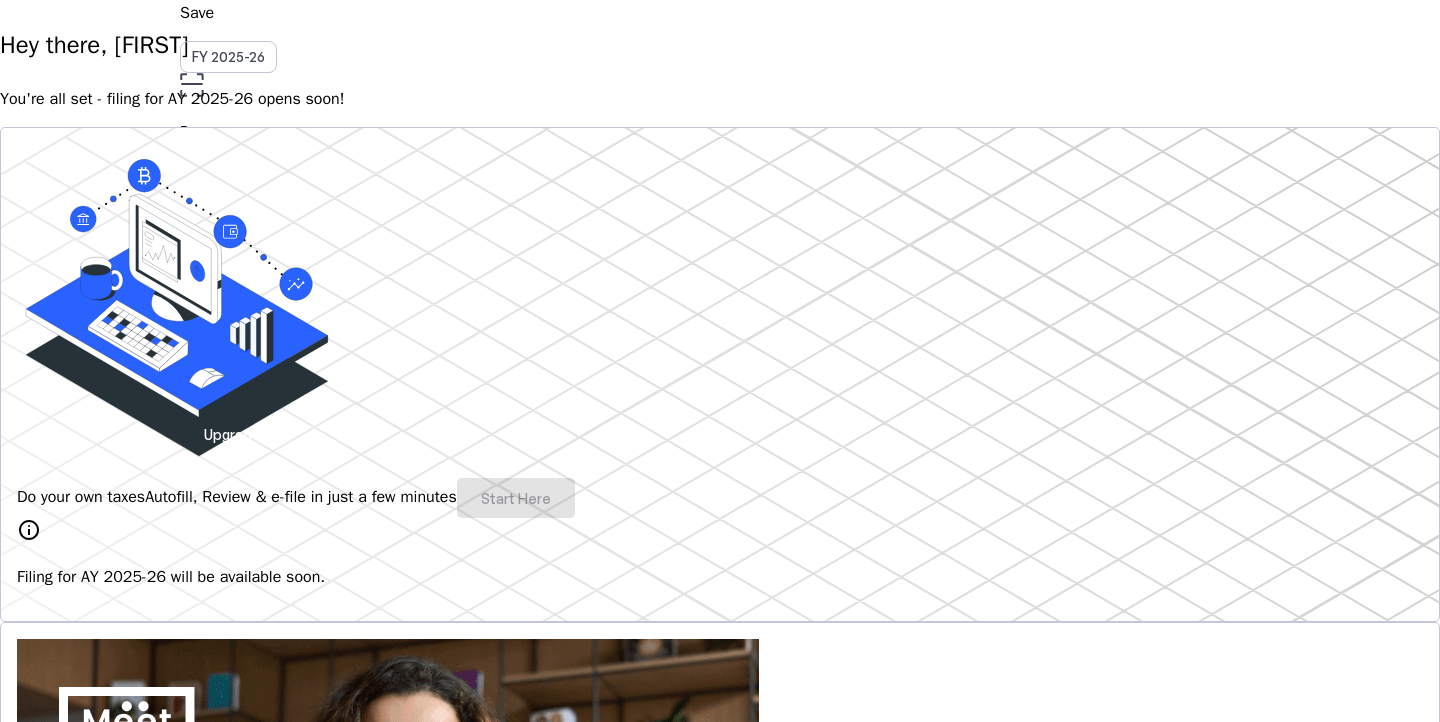 click on "Do your own taxes   Autofill, Review & e-file in just a few minutes   Start Here" at bounding box center (720, 498) 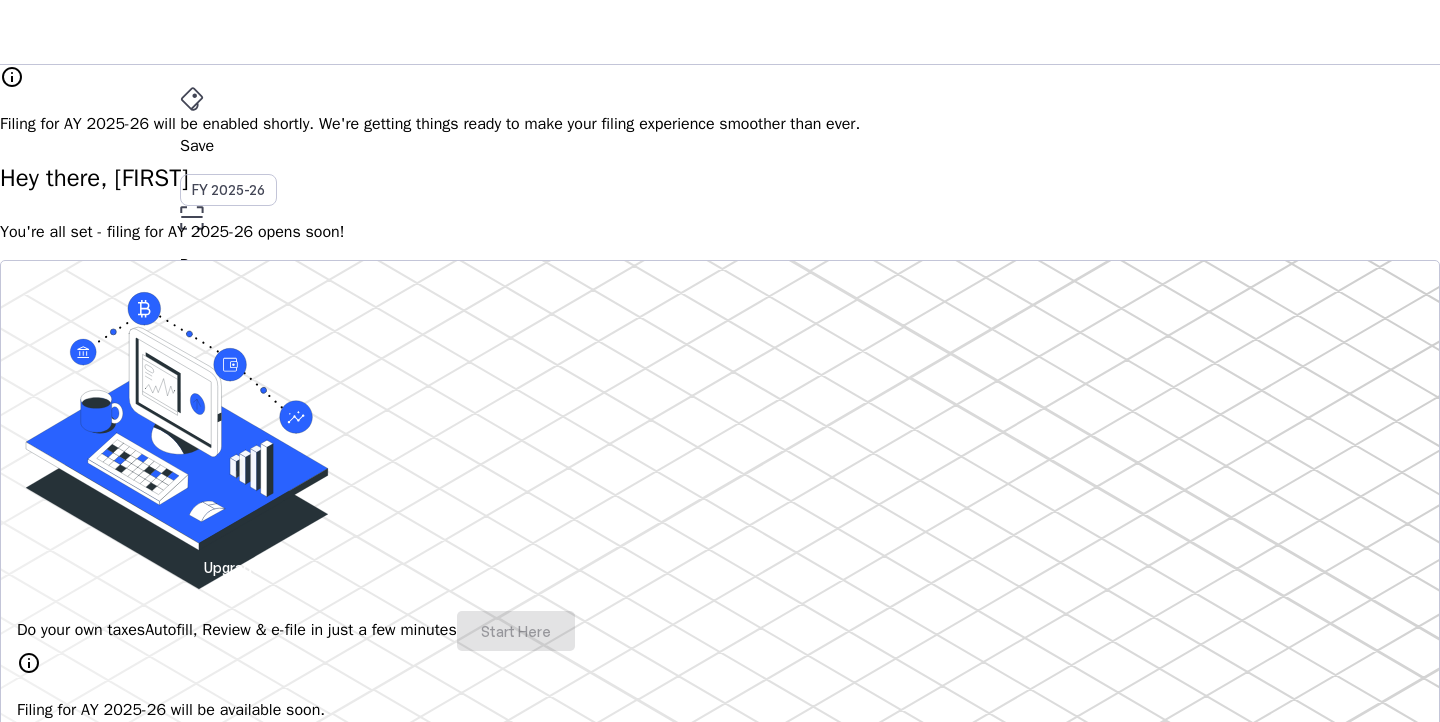 scroll, scrollTop: 0, scrollLeft: 0, axis: both 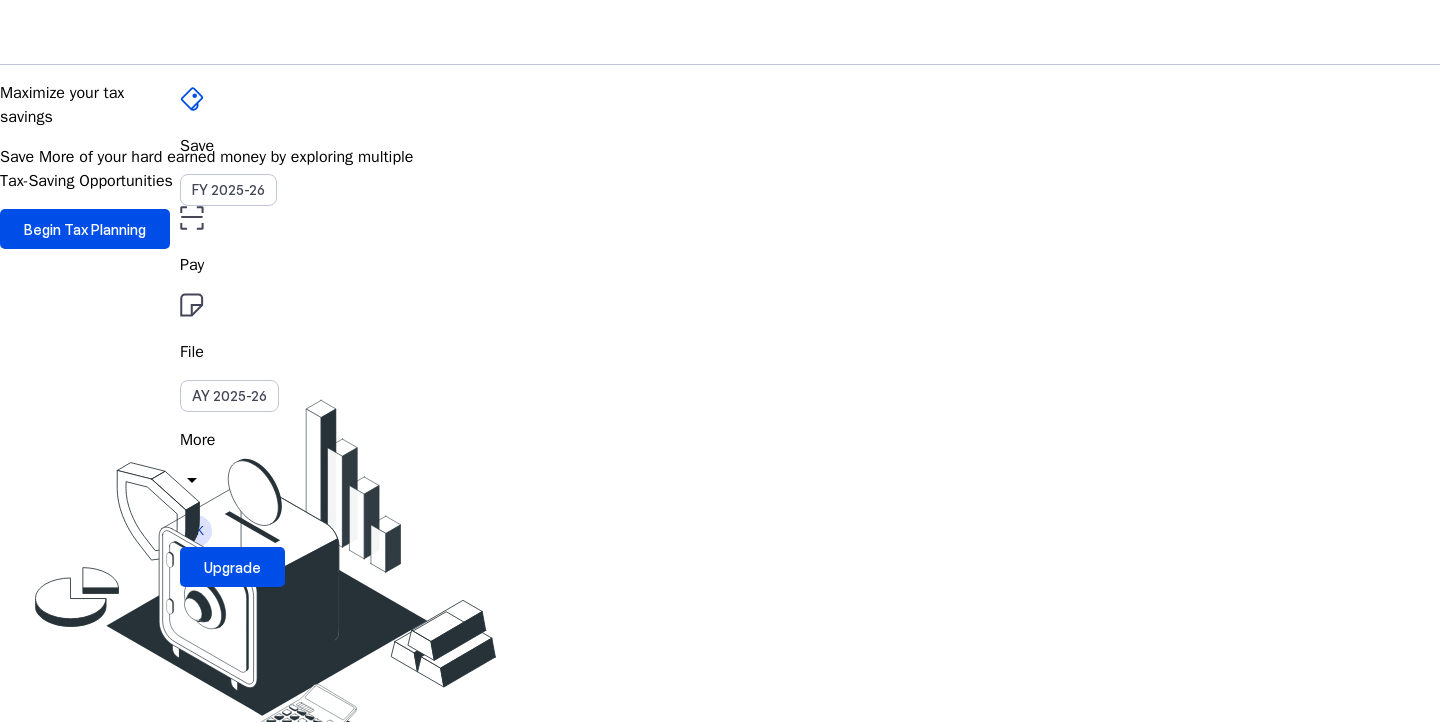 click on "Pay" at bounding box center [720, 265] 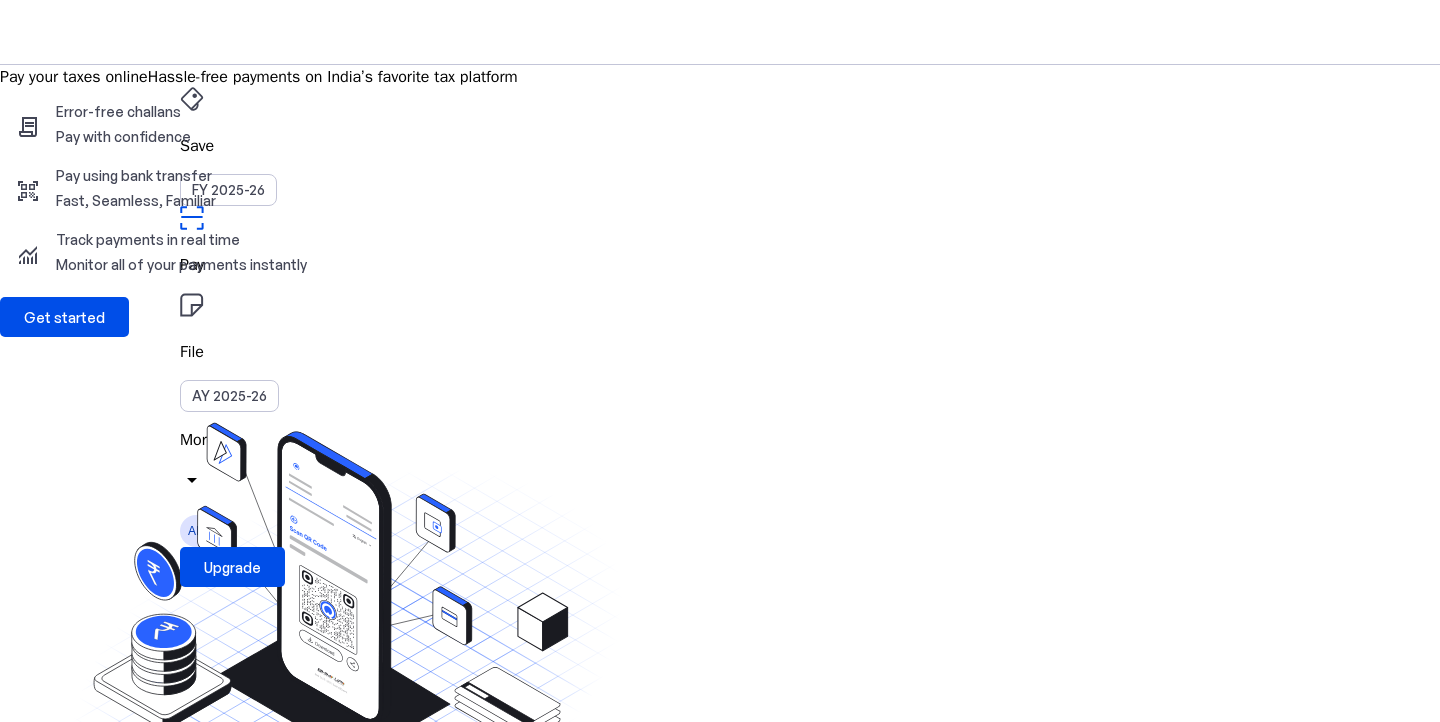 scroll, scrollTop: 0, scrollLeft: 0, axis: both 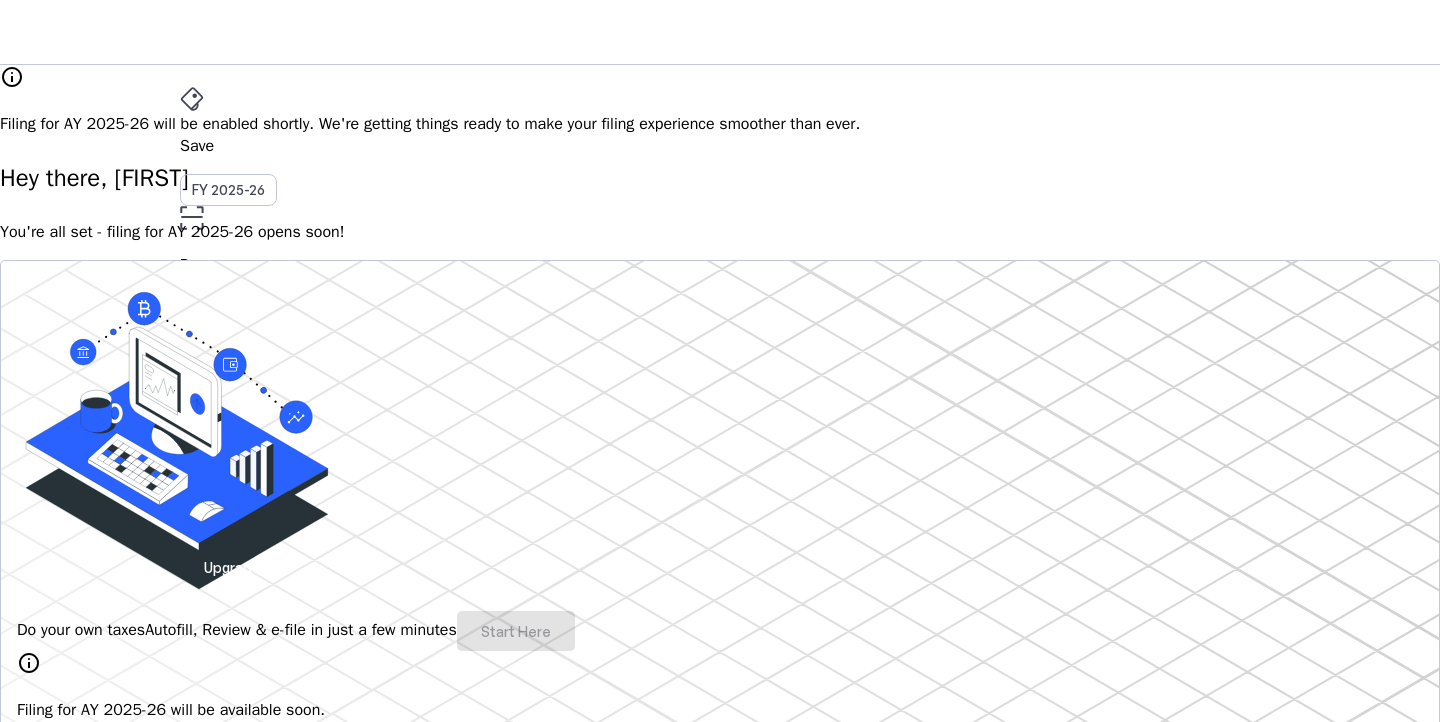 click on "More" at bounding box center [720, 440] 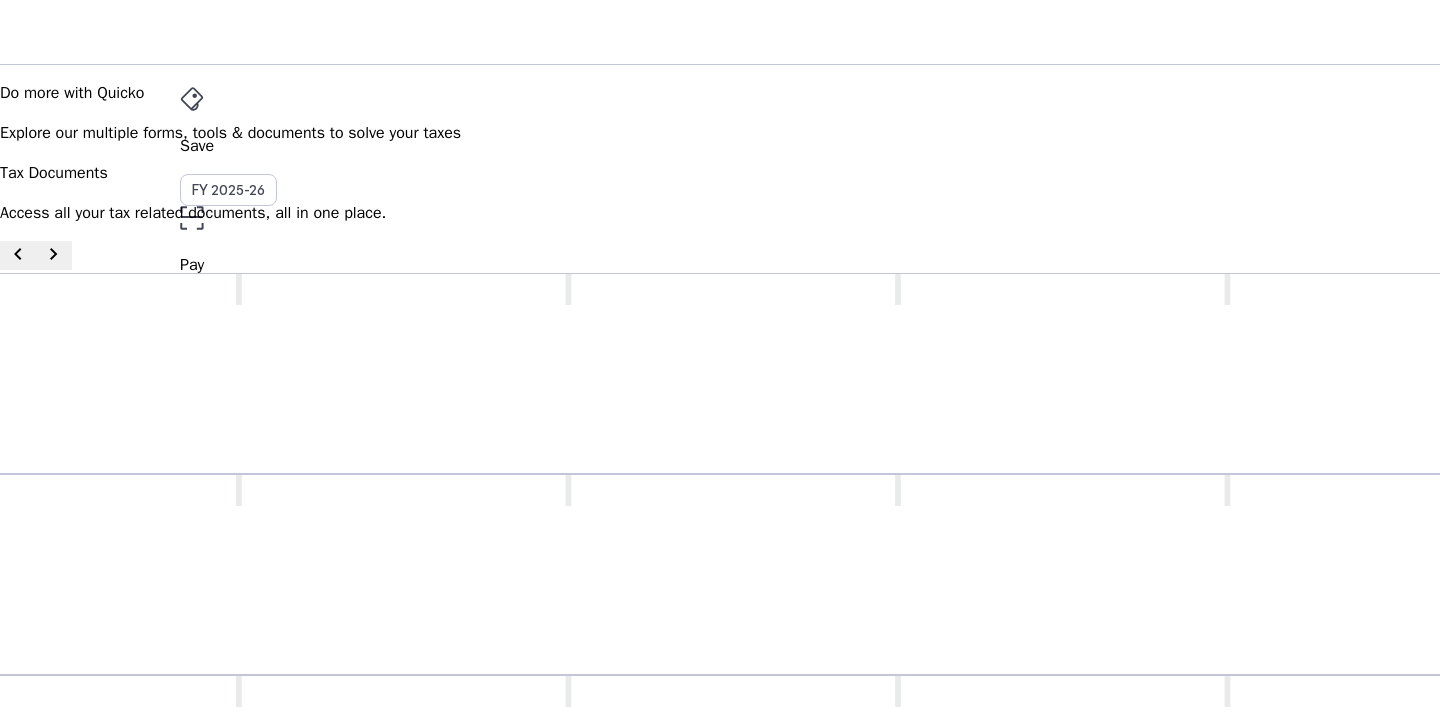 scroll, scrollTop: 0, scrollLeft: 0, axis: both 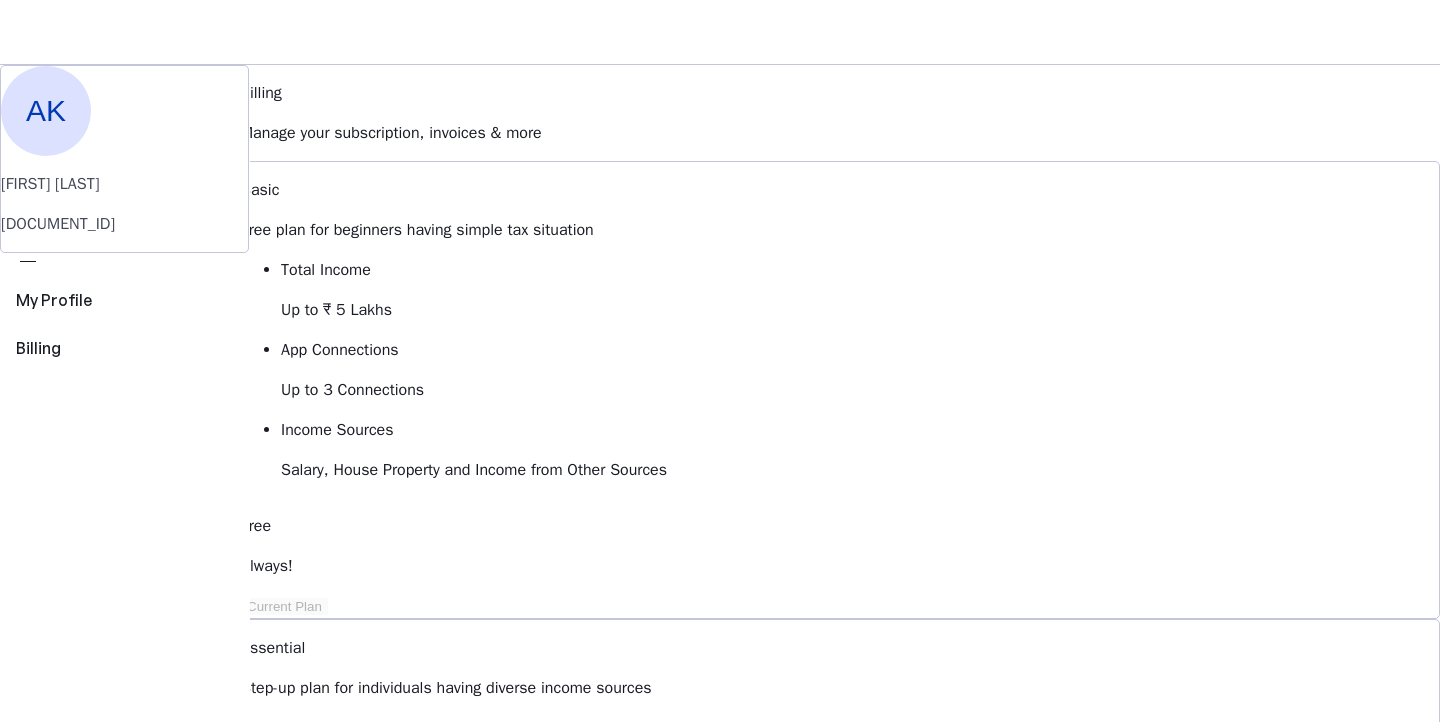 click on "Save FY 2025-26  Pay   File AY 2025-26  More  arrow_drop_down  [STATE]   Upgrade   [STATE] [STATE]   [FIRST] [LAST] [DOCUMENT_ID] perm_identity My Profile view_carousel Billing Billing Manage your subscription, invoices & more Basic Free plan for beginners having simple tax situation  Total Income Up to ₹ 5 Lakhs App Connections Up to 3 Connections Income Sources Salary, House Property and Income from Other Sources Free Always! Current Plan Essential Step-up plan for individuals having diverse income sources  Total Income Up to ₹10 Lakhs App Connections Up to 5 Connections Income Sources Basic plus Capital Gains and Business & Profession Starts at ₹ 149 per month, billed annually Upgrade to Essential Elite Best Value! All-inclusive plan for individuals having hight net worth Total Income Unlimited App Connections Unlimited Income Sources All Income Sources including Foreign Income  Starts at  ₹ 199  per month, billed annually  Upgrade to Elite  View Comparison keyboard_arrow_down Billings history chevron_right FAQs" at bounding box center [720, 1216] 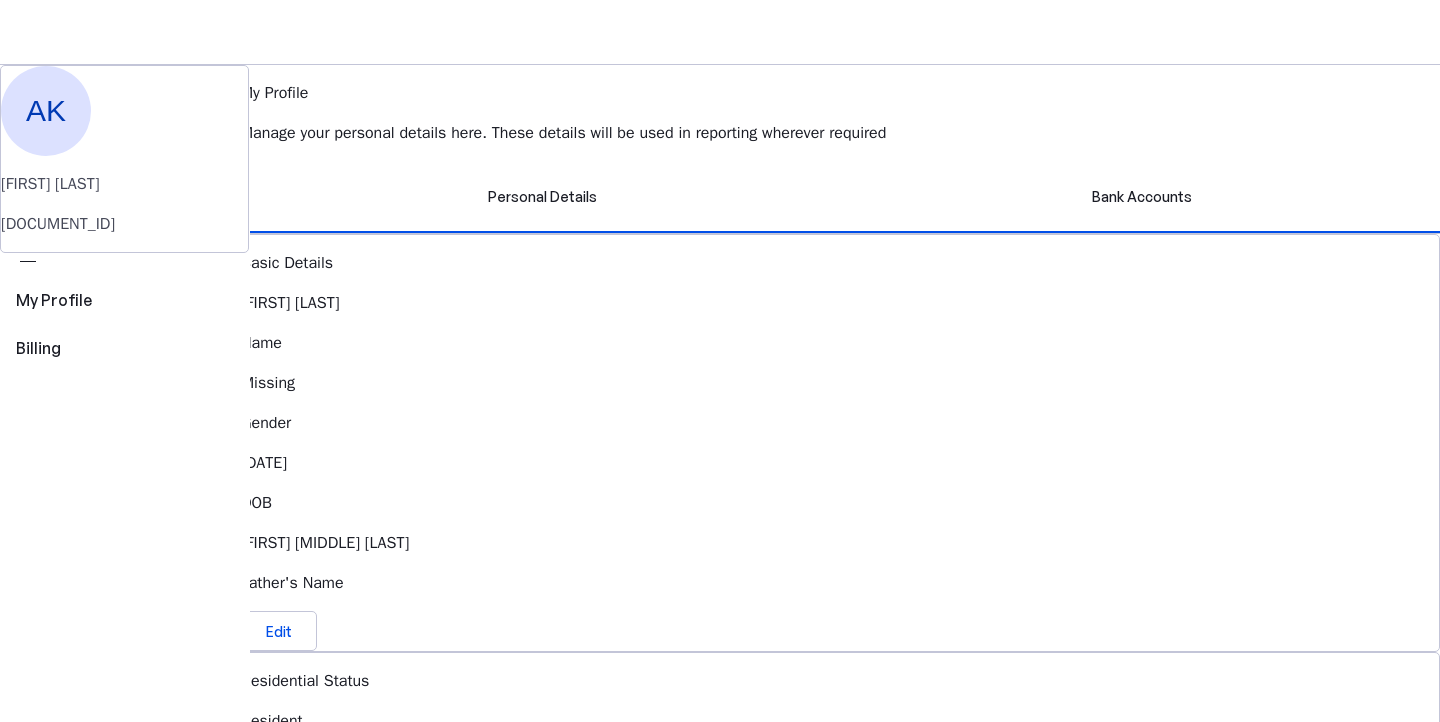 scroll, scrollTop: 0, scrollLeft: 0, axis: both 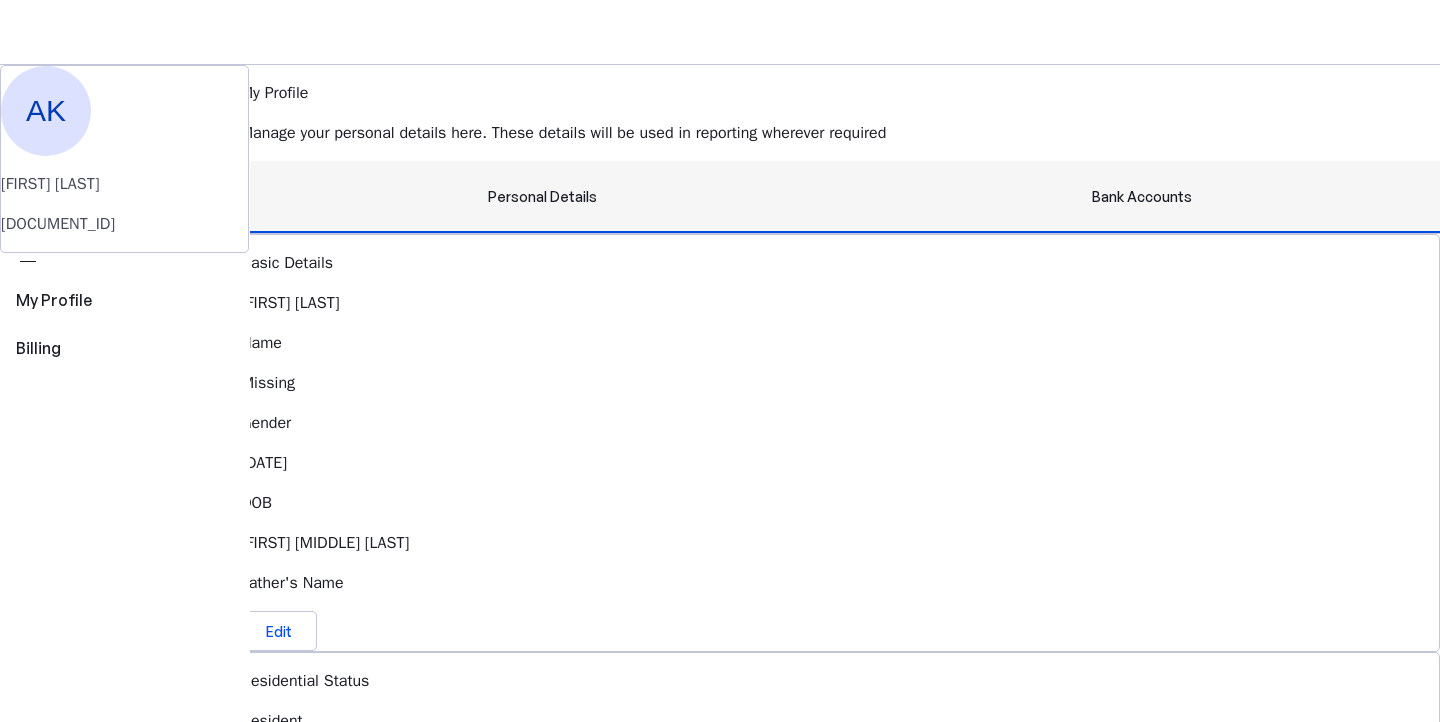 click on "Bank Accounts" at bounding box center (1142, 197) 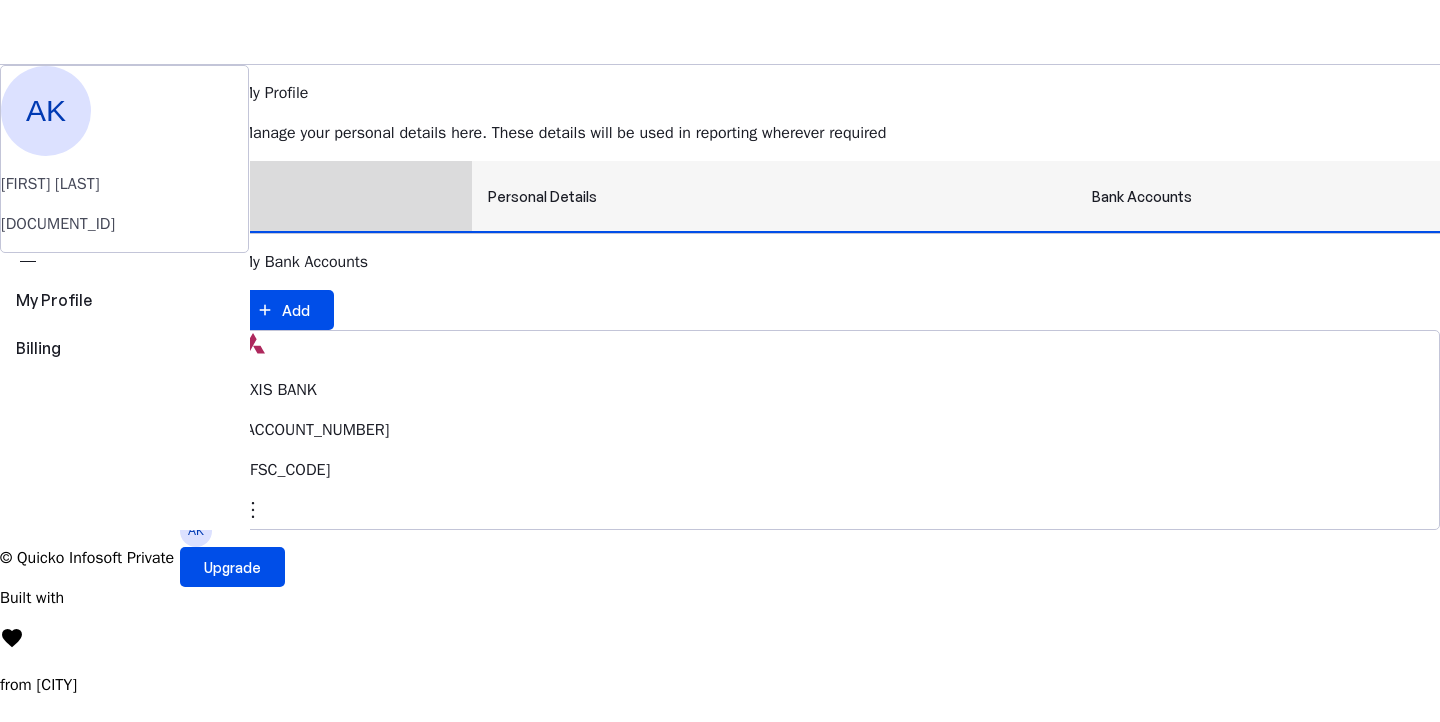 click on "Personal Details" at bounding box center [542, 197] 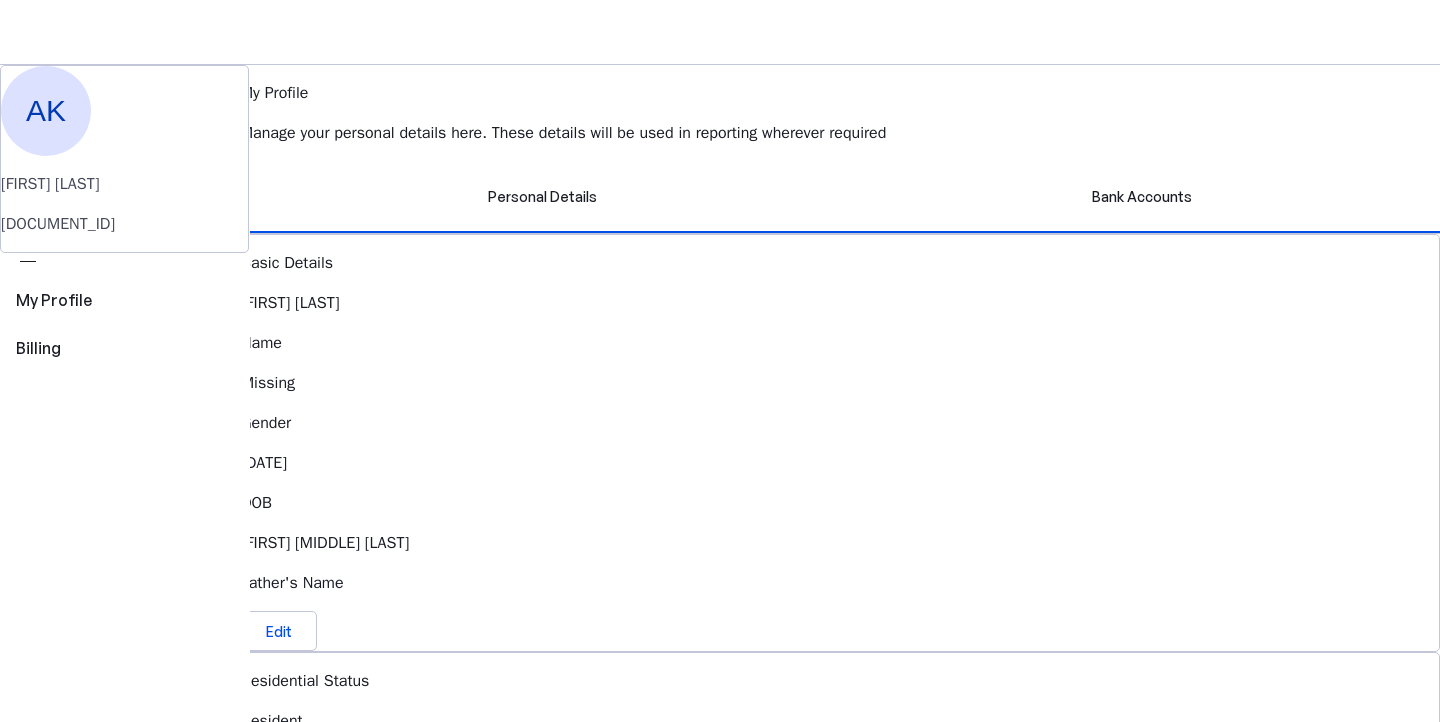 click on "view_carousel Billing" at bounding box center (124, 325) 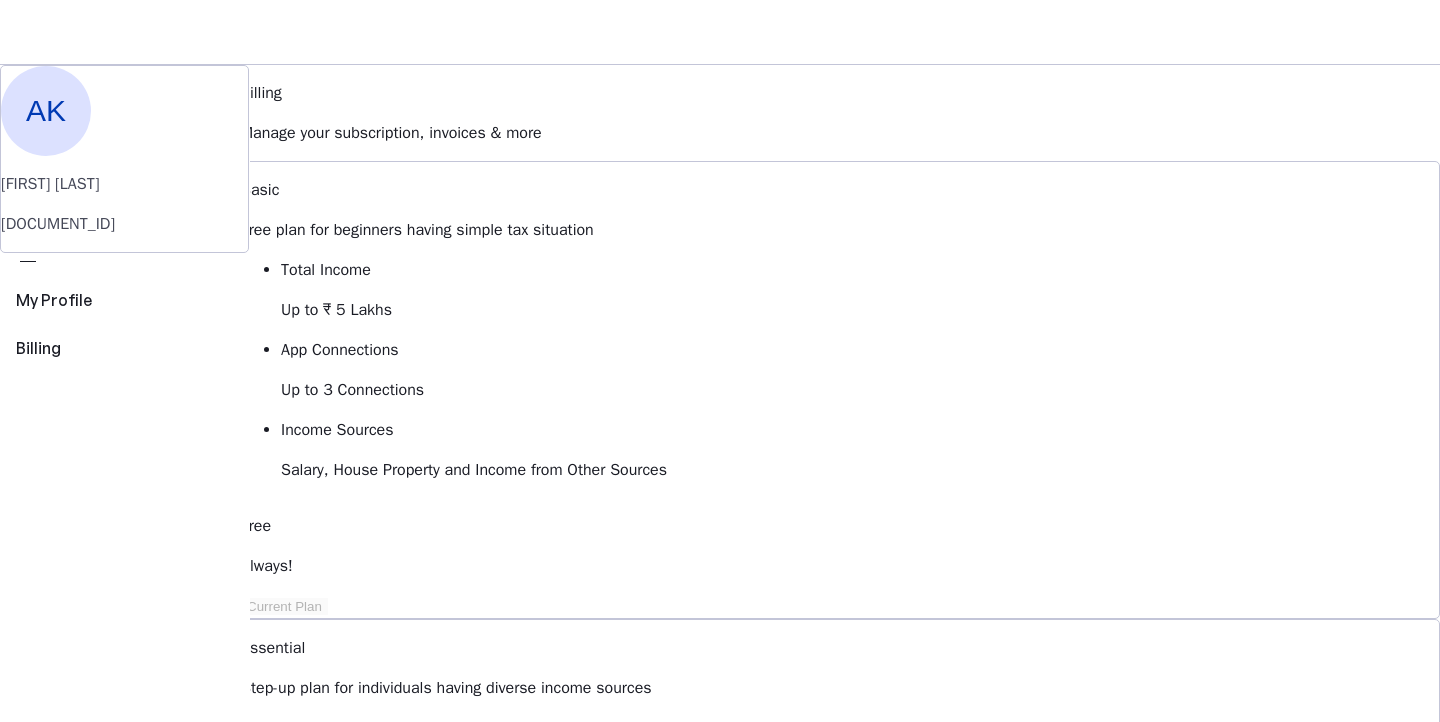 scroll, scrollTop: 0, scrollLeft: 0, axis: both 